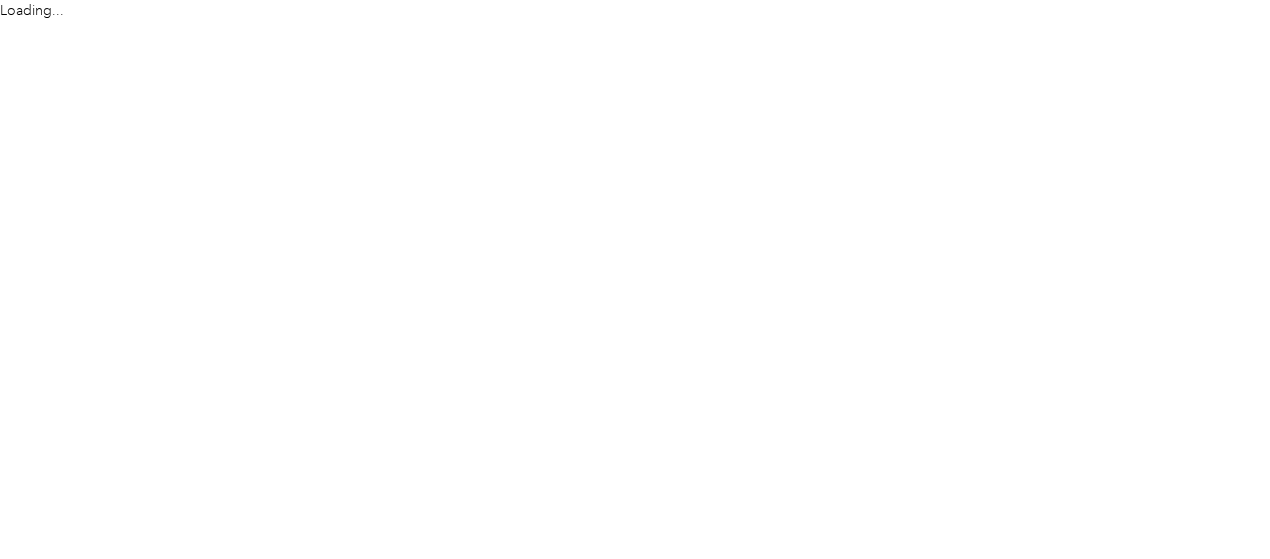 scroll, scrollTop: 0, scrollLeft: 0, axis: both 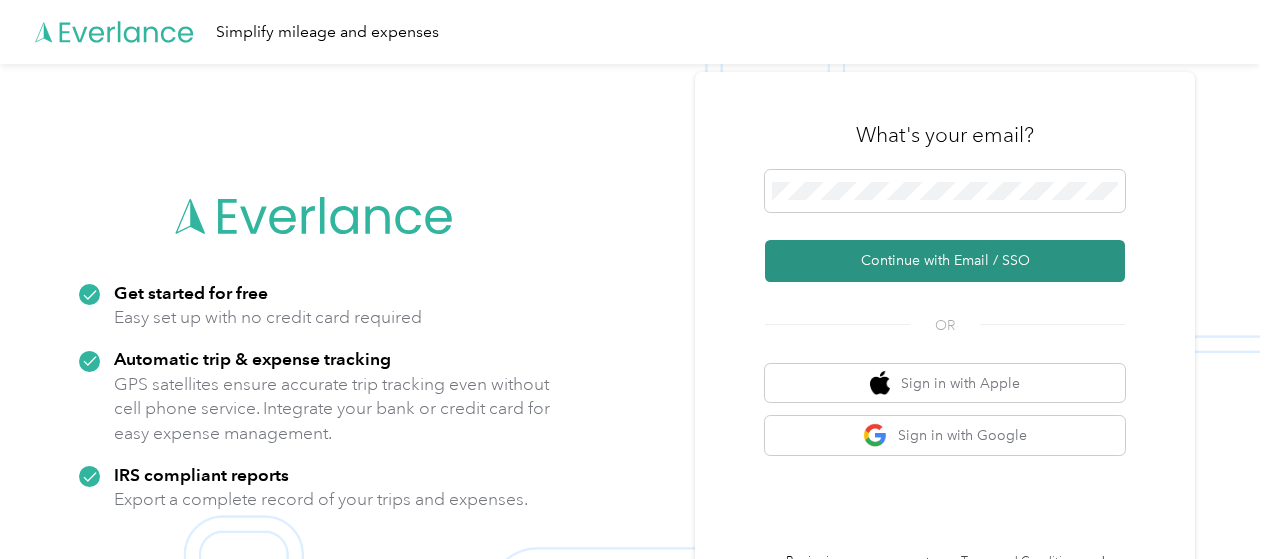 click on "Continue with Email / SSO" at bounding box center (945, 261) 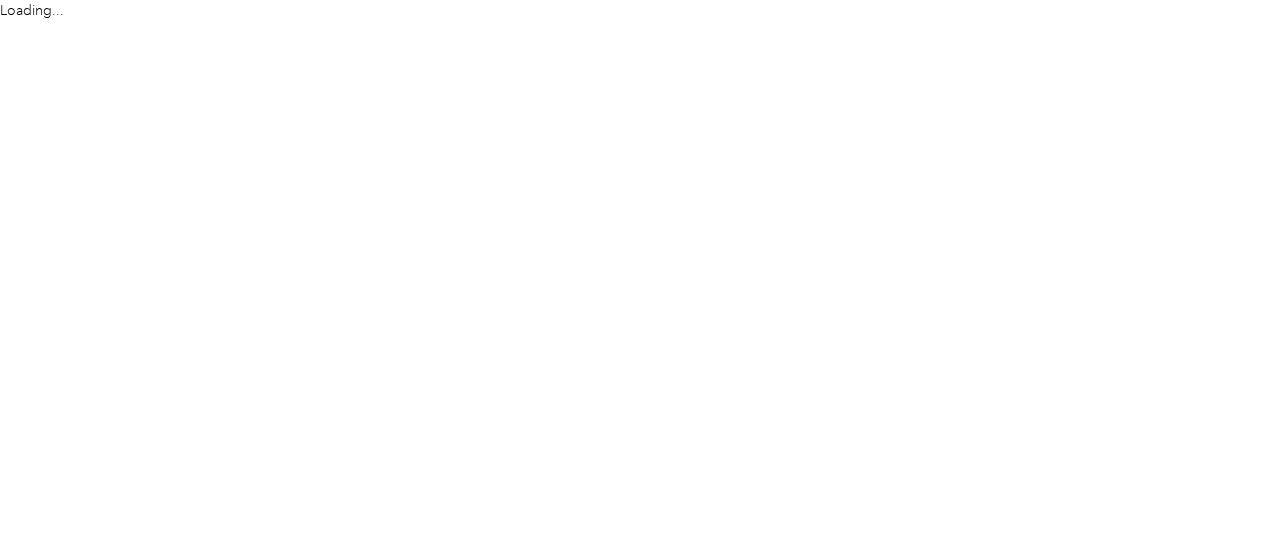 scroll, scrollTop: 0, scrollLeft: 0, axis: both 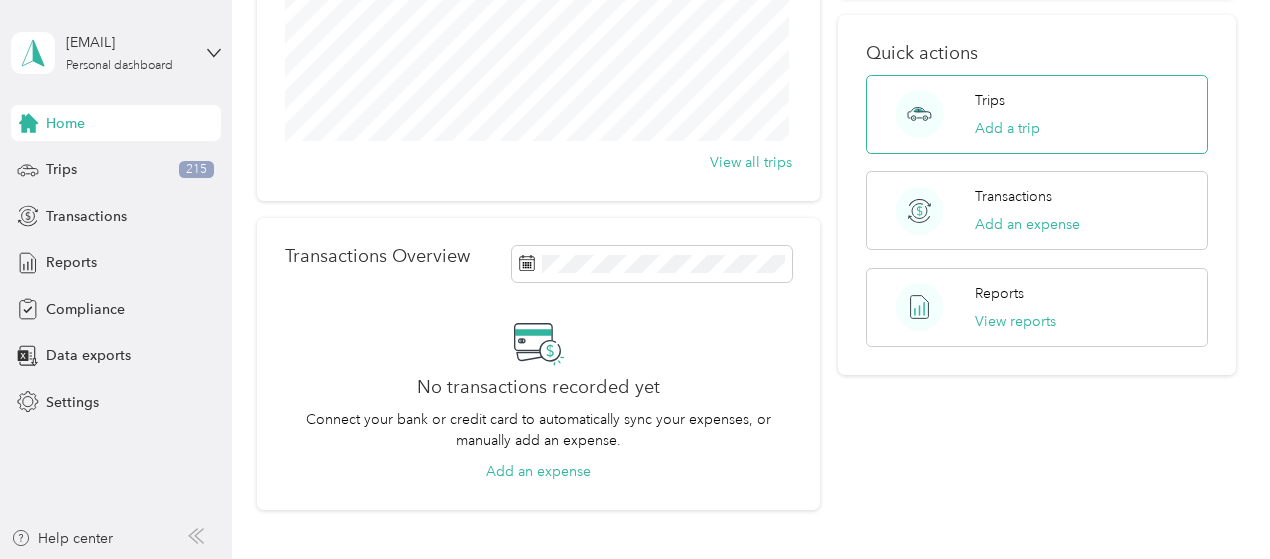 click on "Trips" at bounding box center (990, 100) 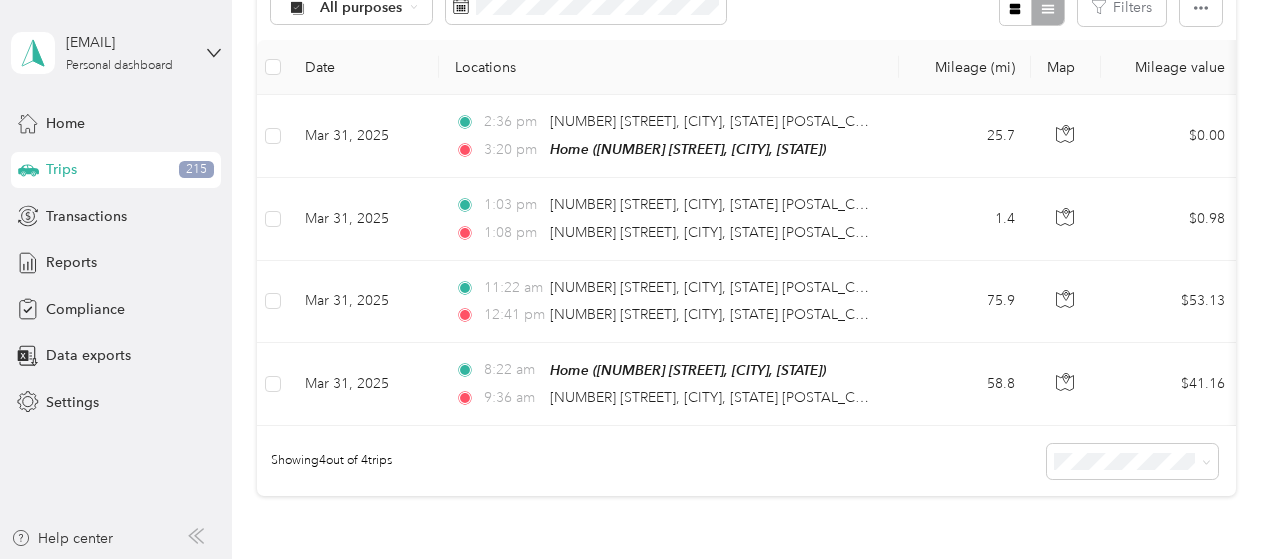 scroll, scrollTop: 0, scrollLeft: 0, axis: both 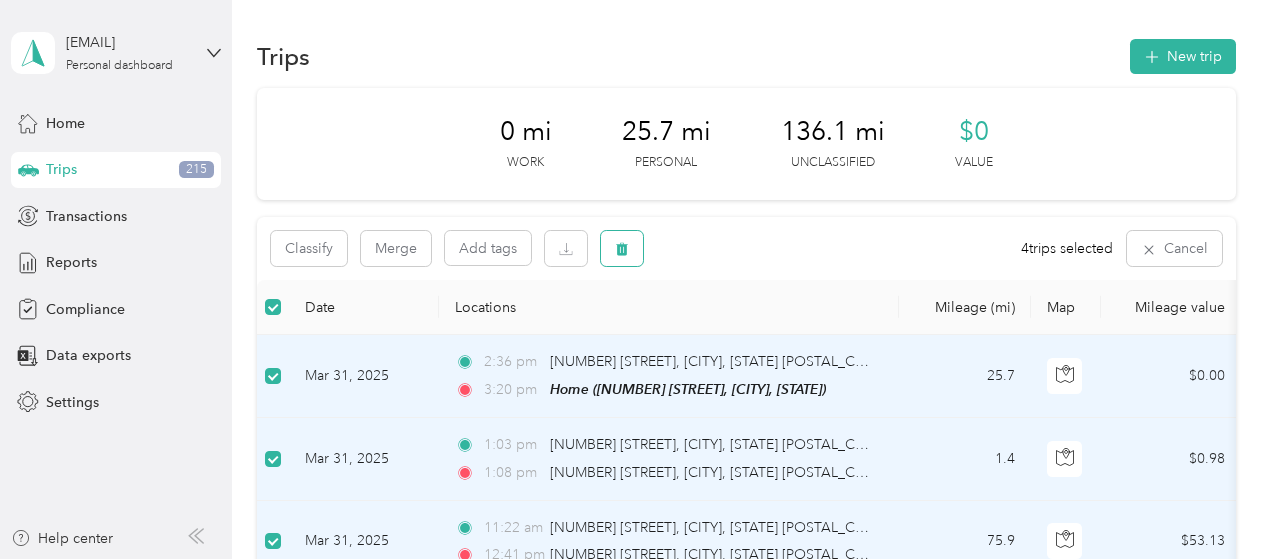 click 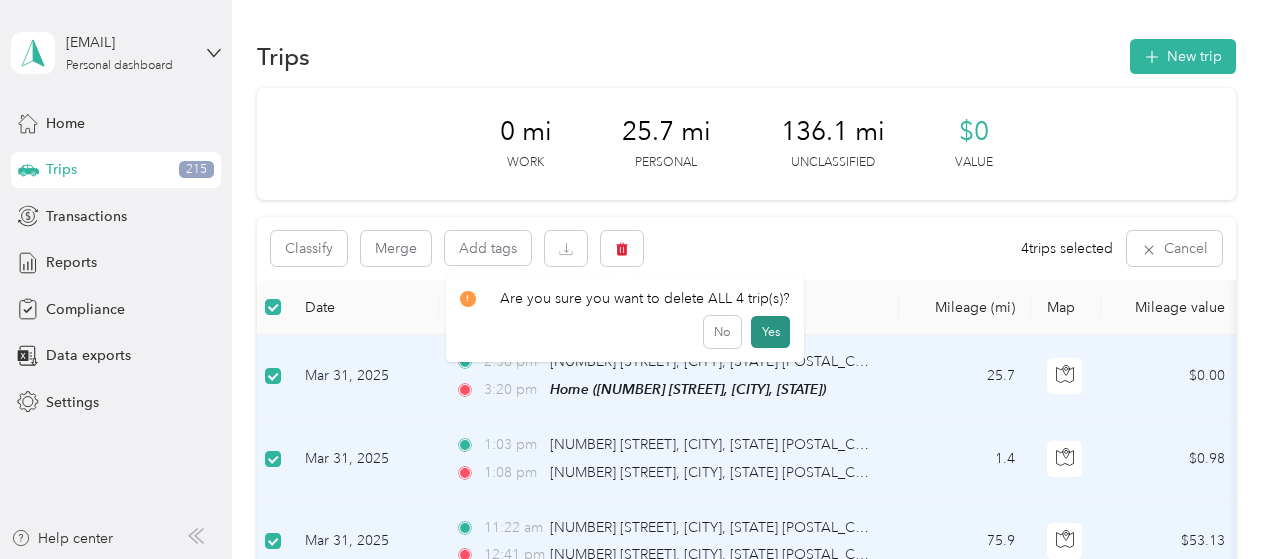 click on "Yes" at bounding box center [770, 332] 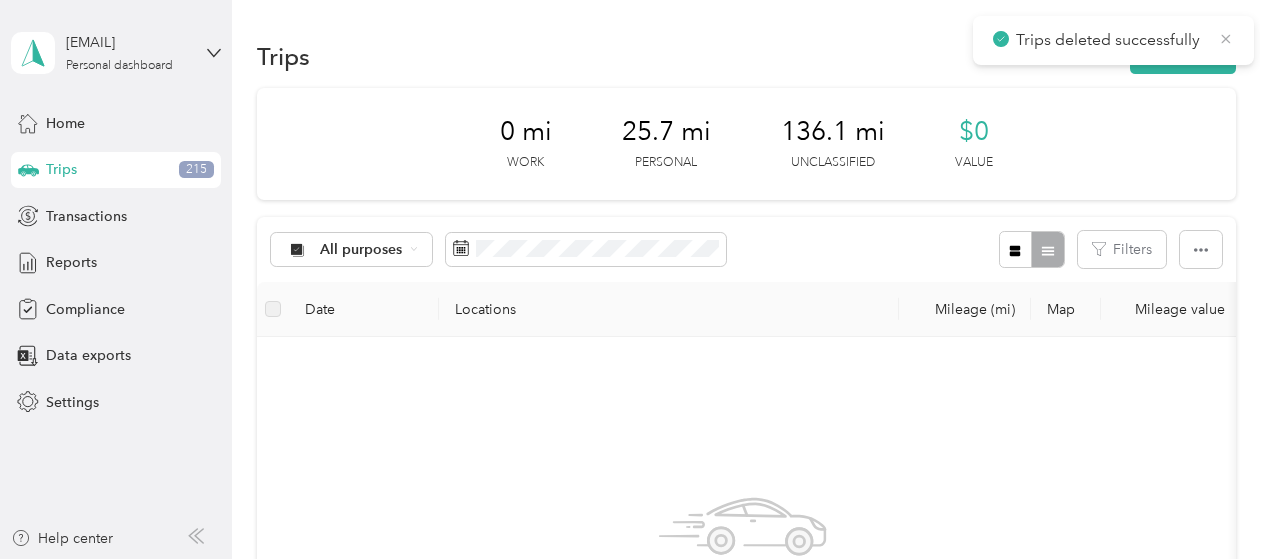 click 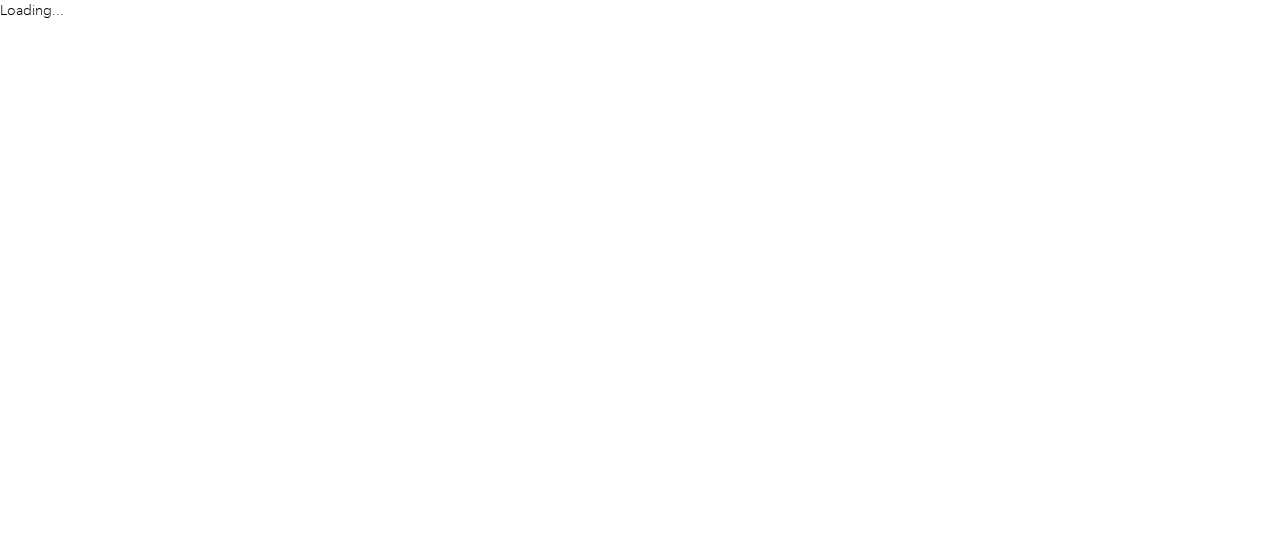 scroll, scrollTop: 0, scrollLeft: 0, axis: both 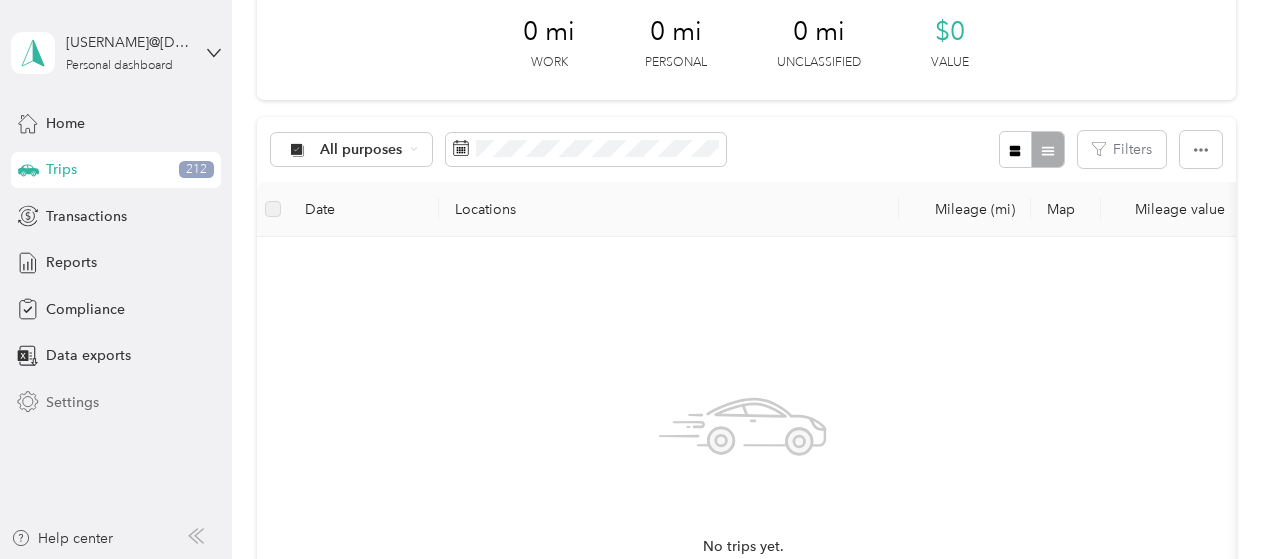 click on "Settings" at bounding box center (72, 402) 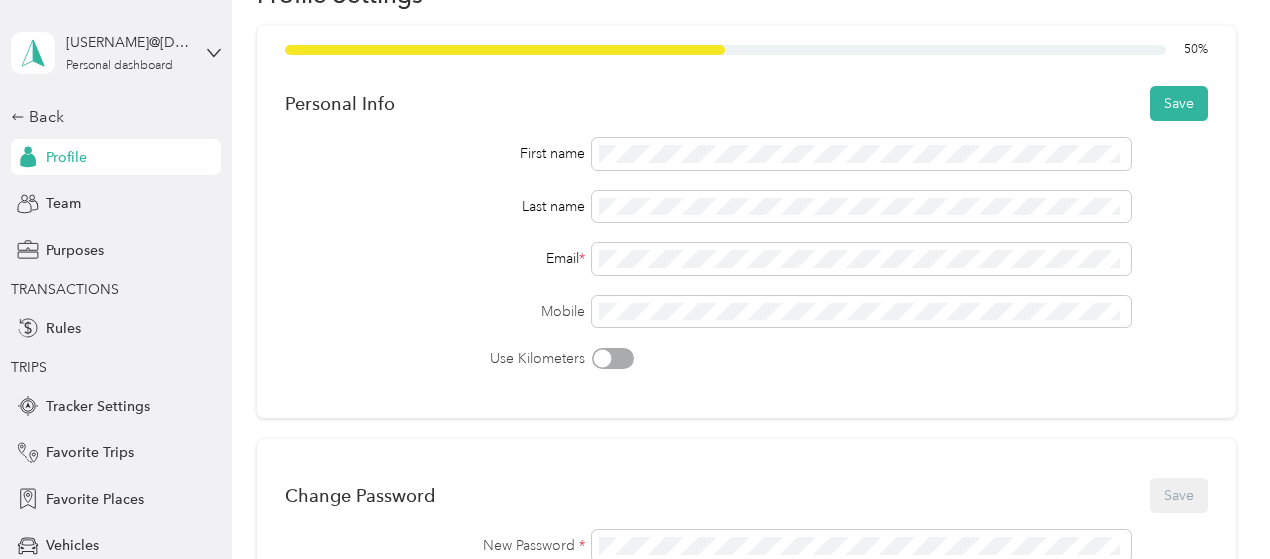 click on "Mobile" at bounding box center [435, 311] 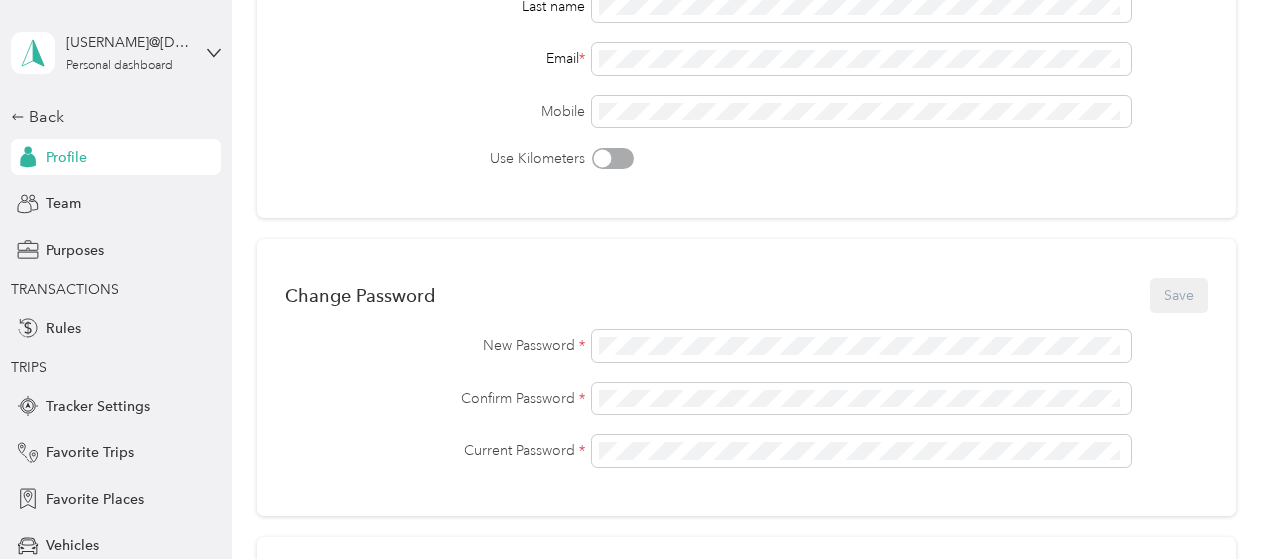 scroll, scrollTop: 500, scrollLeft: 0, axis: vertical 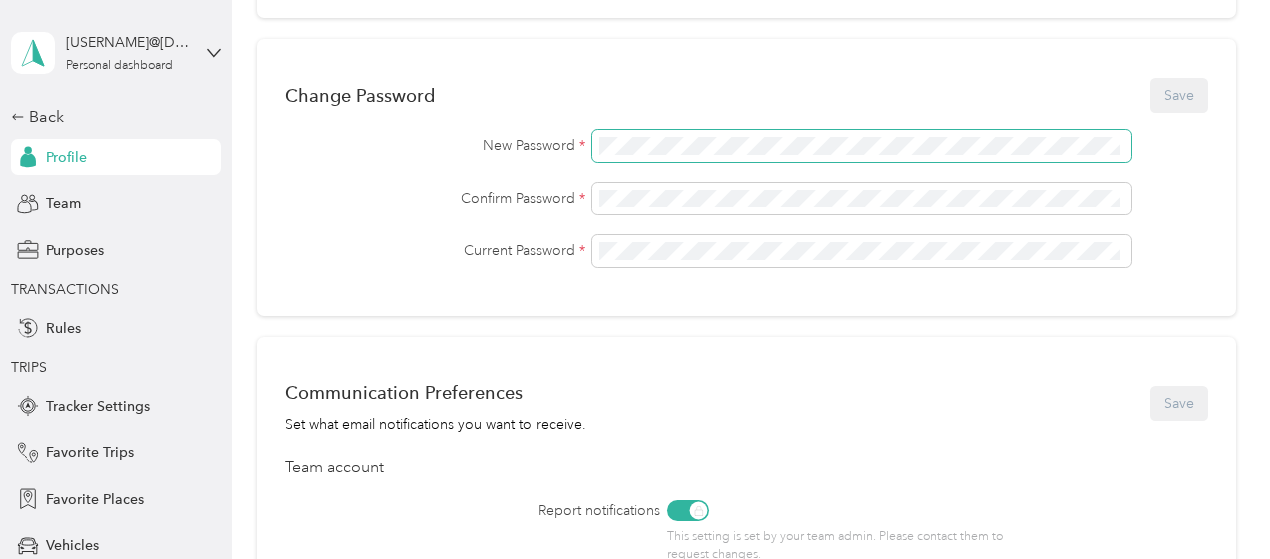 click at bounding box center [861, 146] 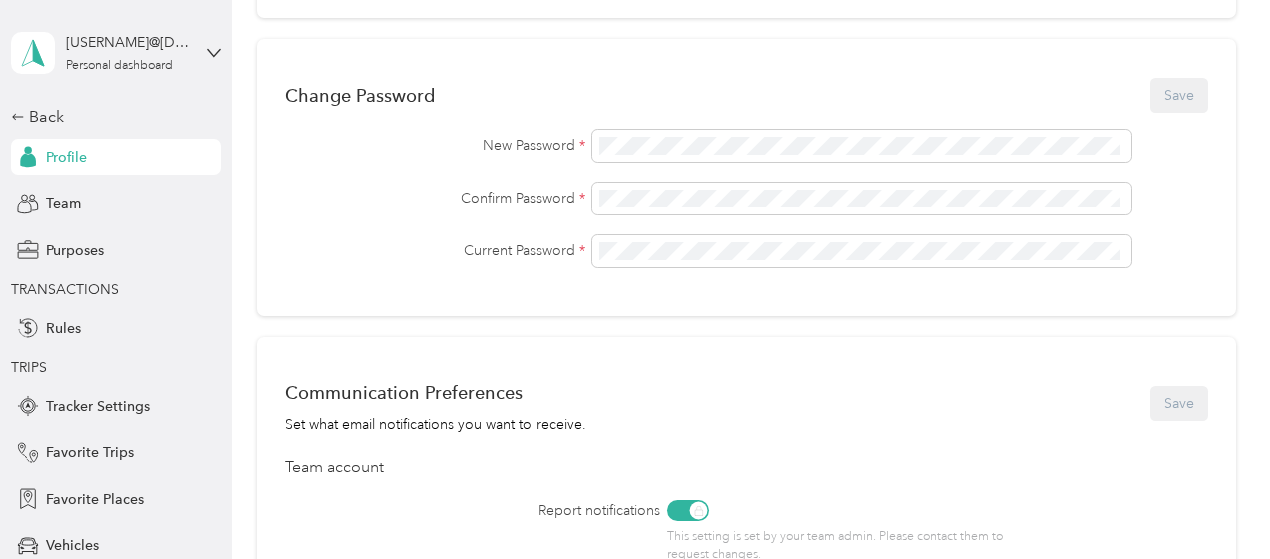 click on "50 % Personal Info Save First name Last name Email * Mobile   Use Kilometers   Change Password Save New Password   * Confirm Password   * Current Password   * Communication Preferences Set what email notifications you want to receive. Save Team account Report notifications   This setting is set by your team admin. Please contact them to request changes. Personal account Weekly drive summary   Monthly drive summary   Yearly drive summary   Push notifications   Promotions, discounts, and pro-tips" at bounding box center [746, 266] 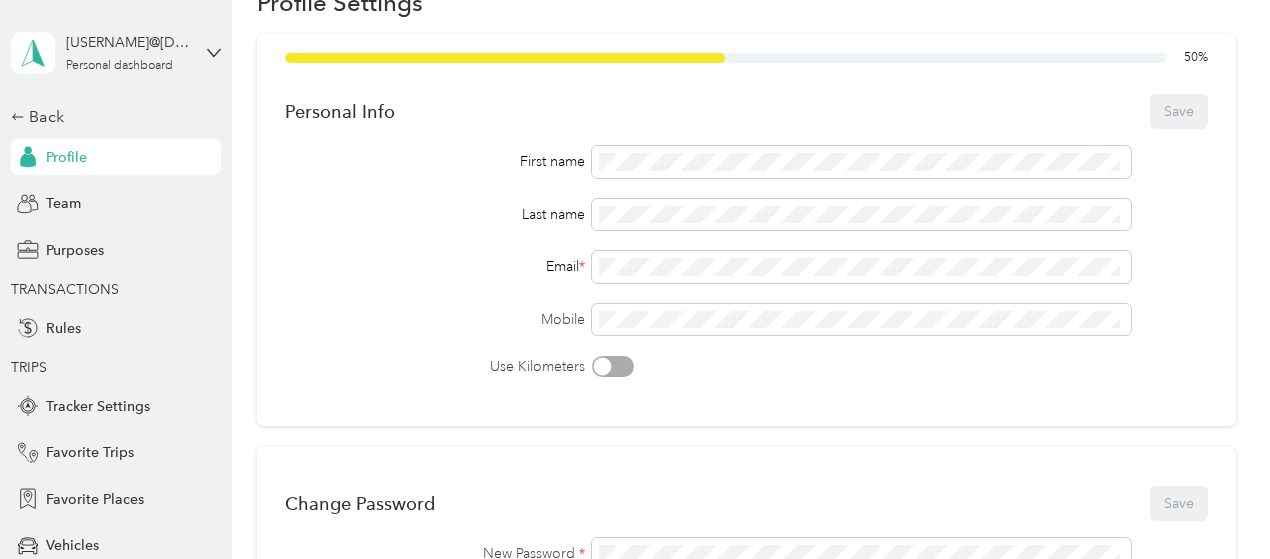 scroll, scrollTop: 0, scrollLeft: 0, axis: both 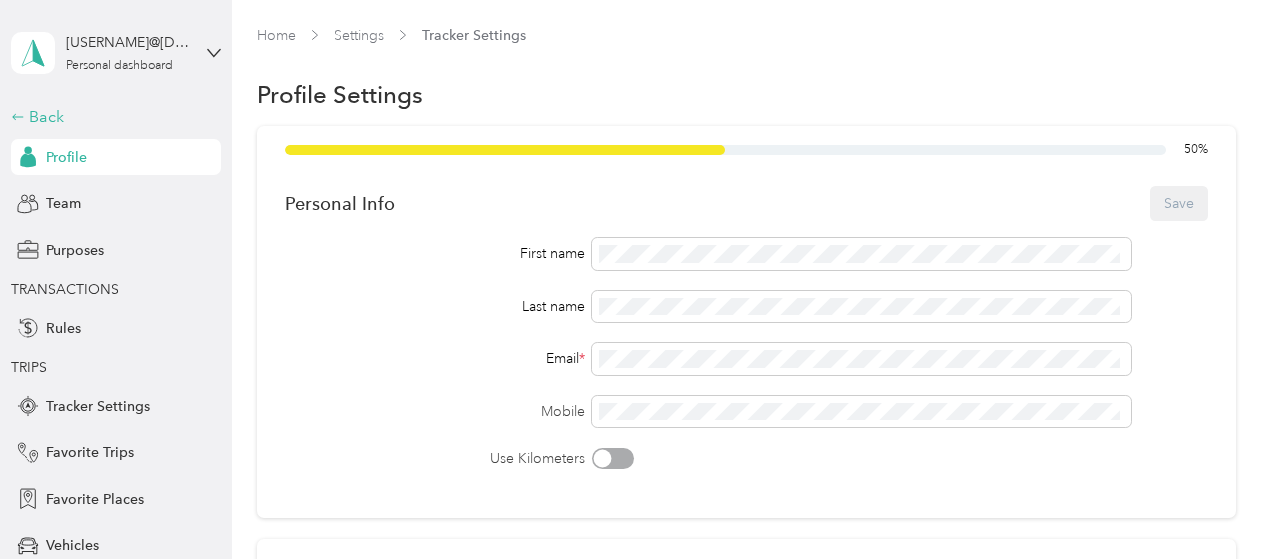 click on "Back" at bounding box center (111, 117) 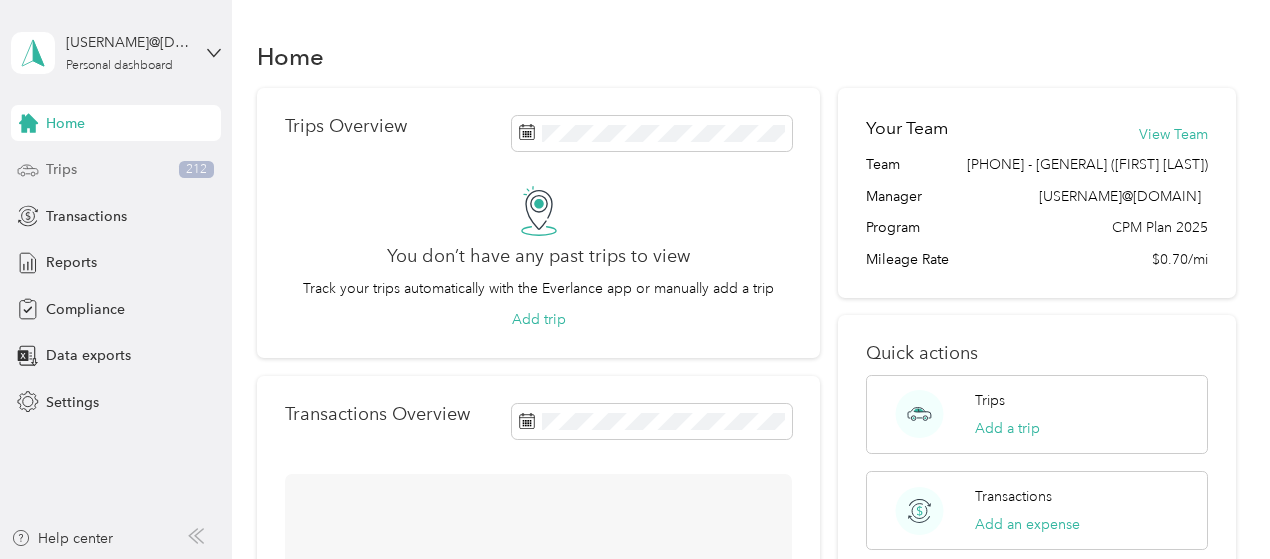 click on "Trips 212" at bounding box center (116, 170) 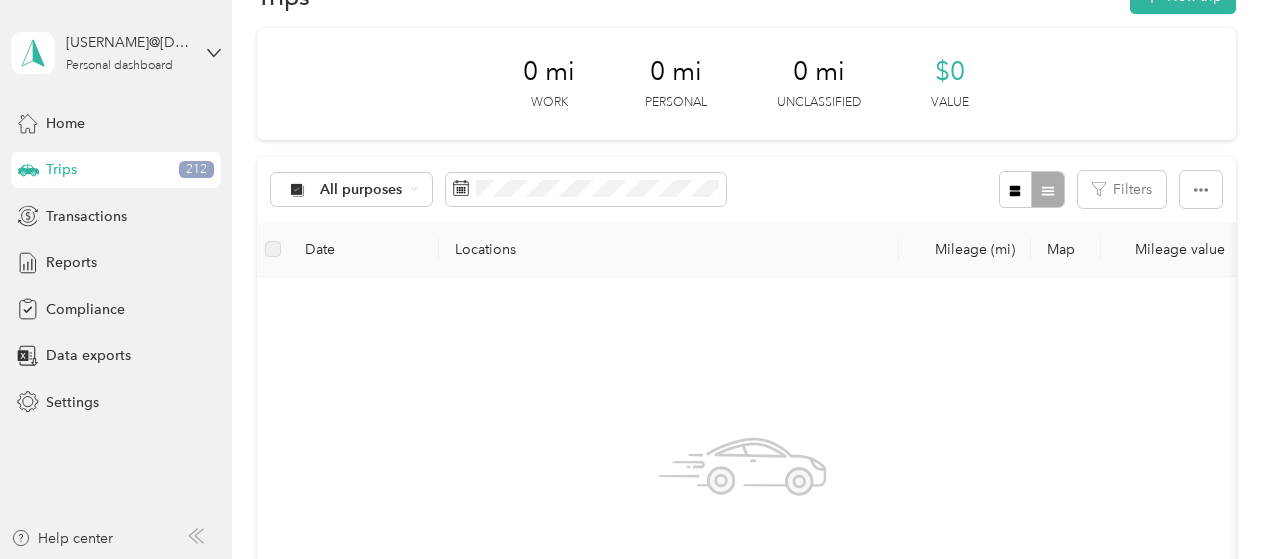 scroll, scrollTop: 0, scrollLeft: 0, axis: both 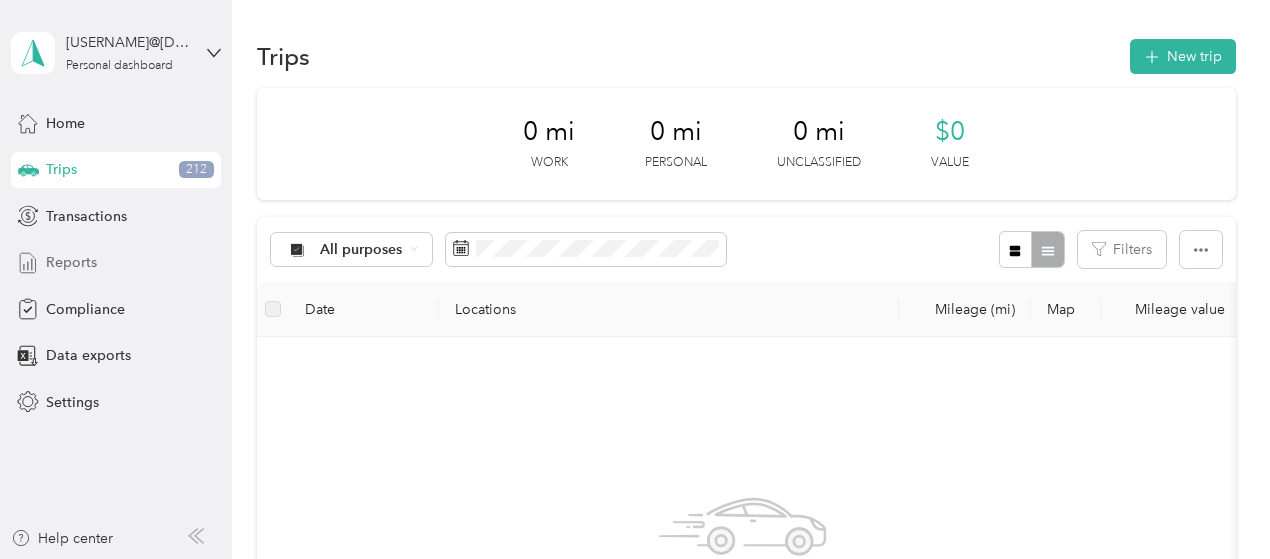 click on "Reports" at bounding box center [71, 262] 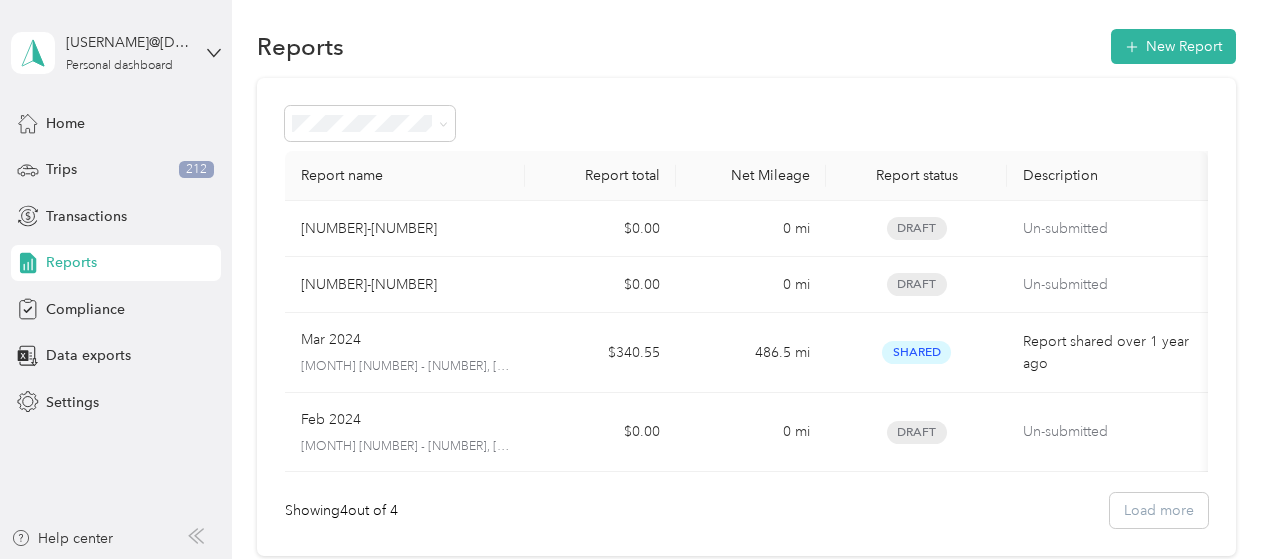 scroll, scrollTop: 0, scrollLeft: 0, axis: both 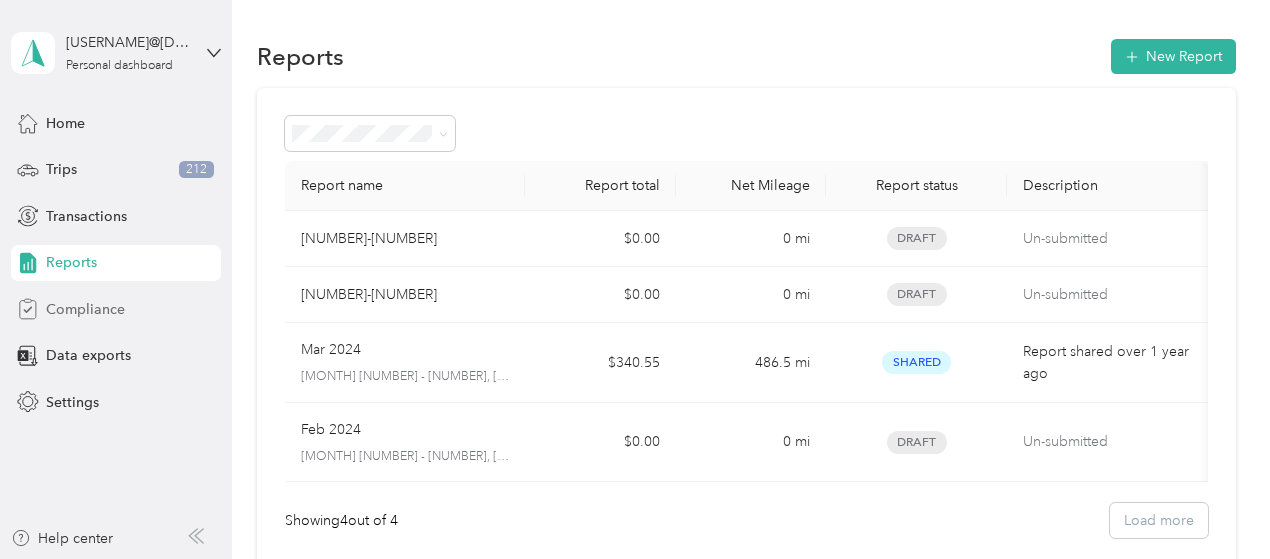 click on "Compliance" at bounding box center [85, 309] 